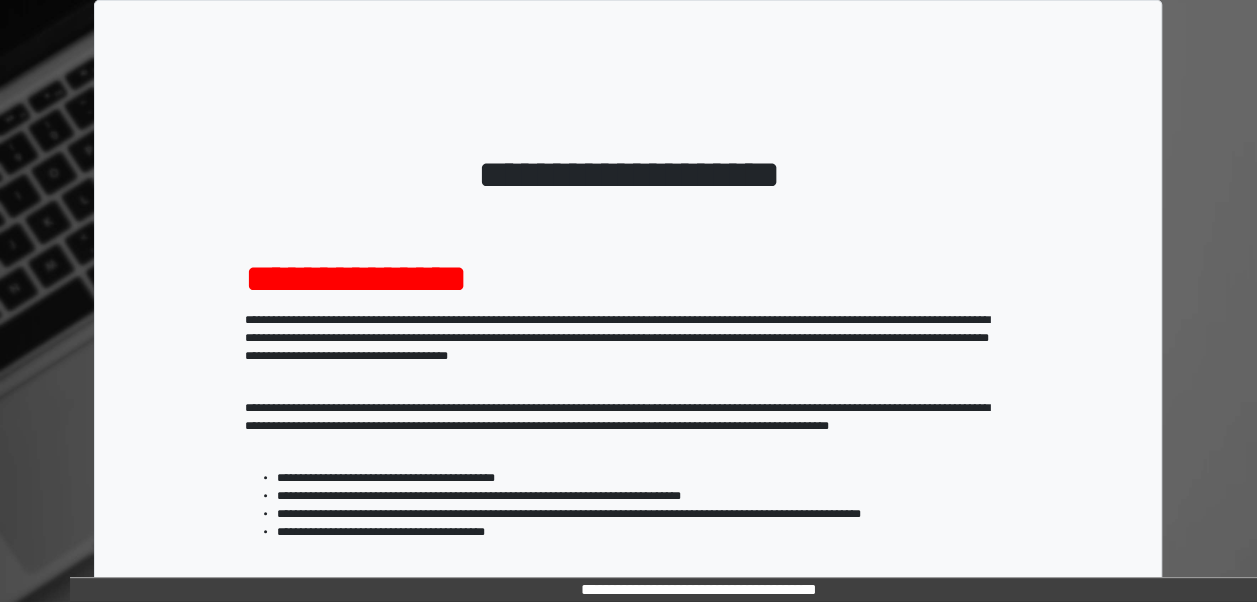 scroll, scrollTop: 324, scrollLeft: 0, axis: vertical 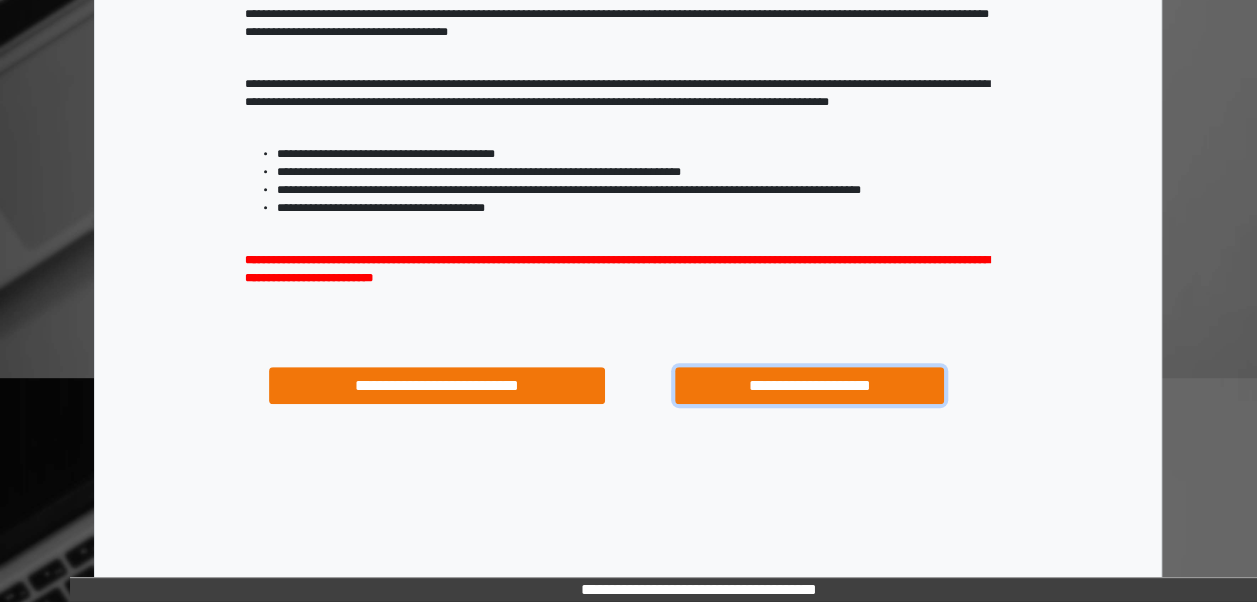 click on "**********" at bounding box center [809, 385] 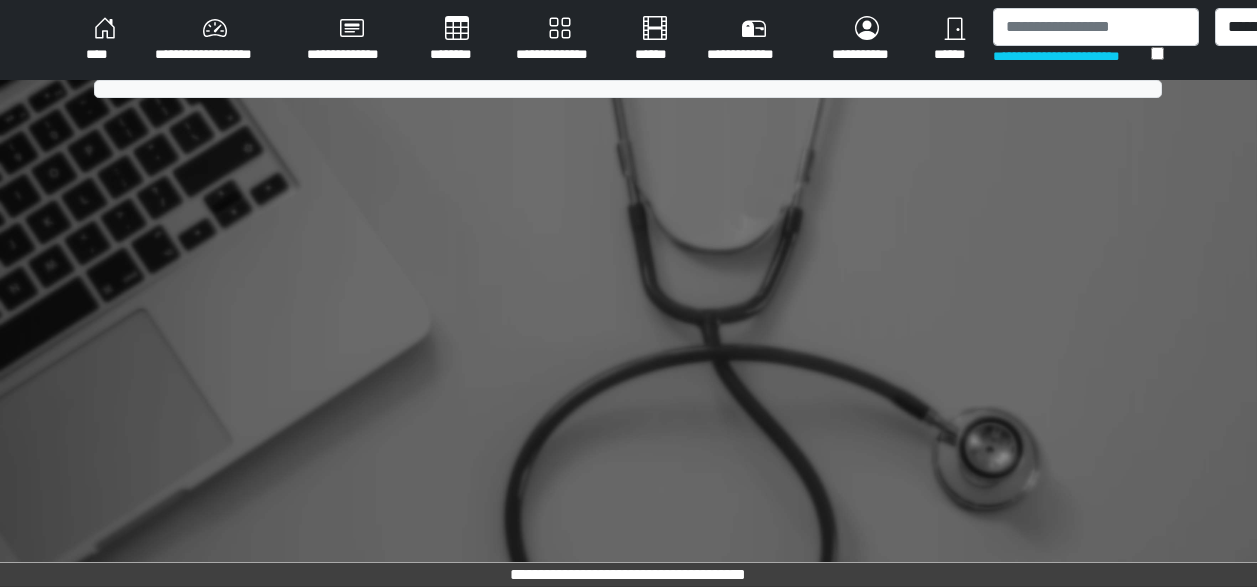 scroll, scrollTop: 0, scrollLeft: 0, axis: both 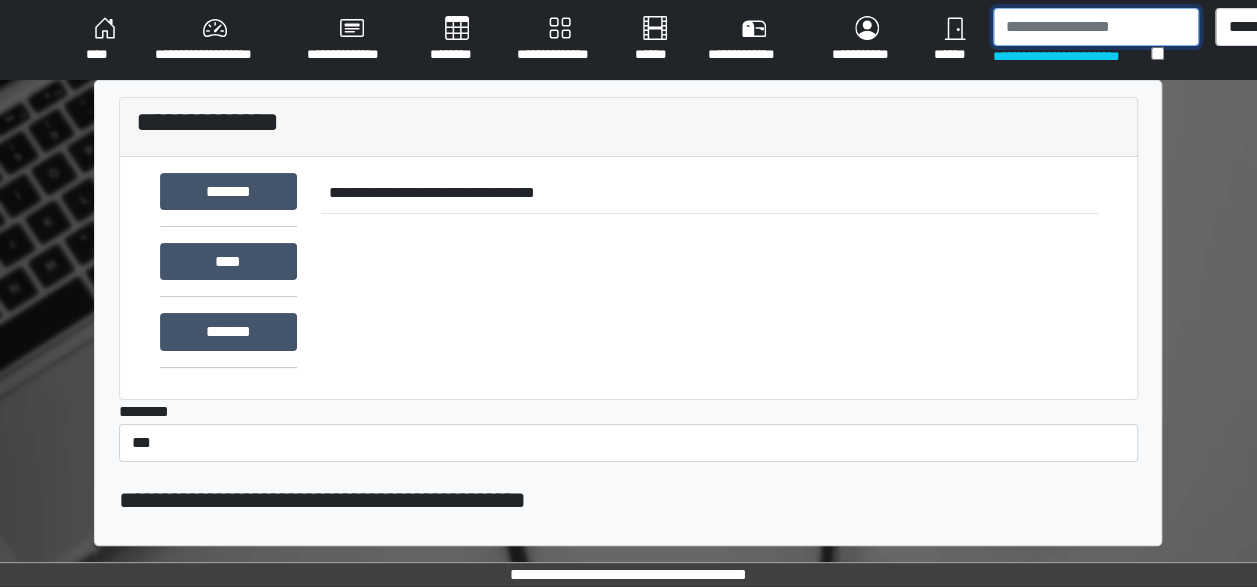 click at bounding box center [1096, 27] 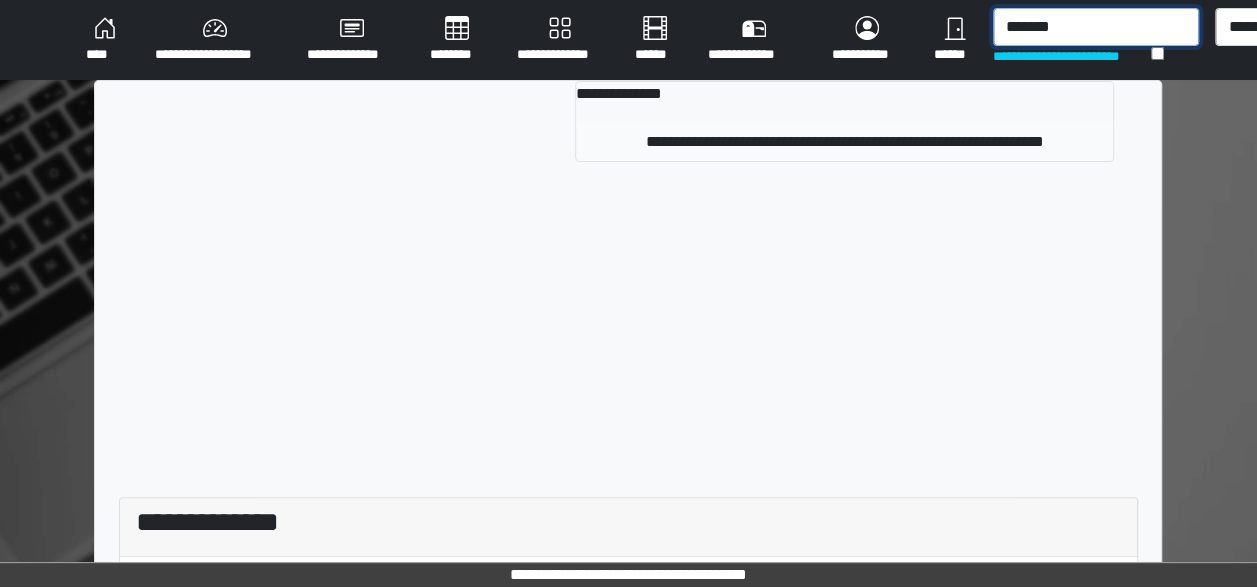type on "*******" 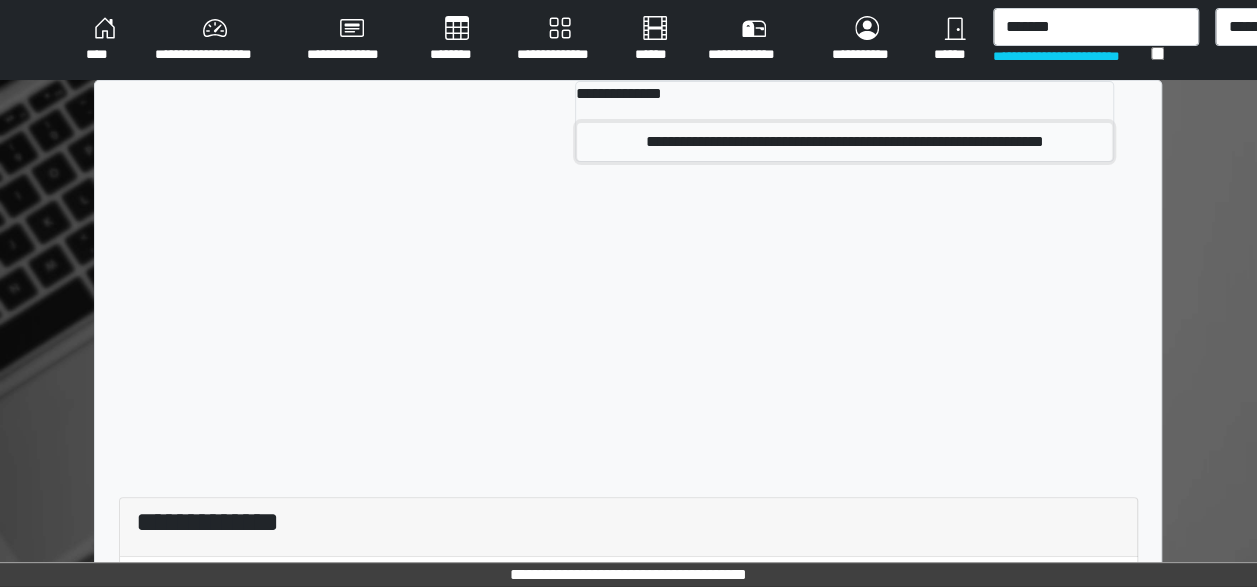 click on "**********" at bounding box center (844, 142) 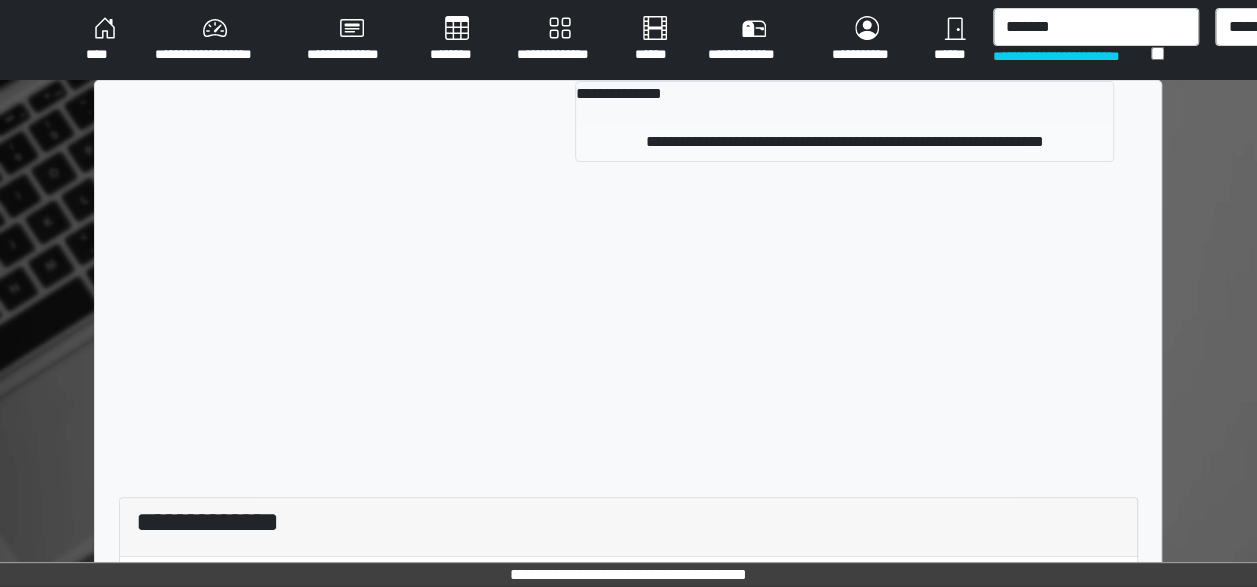 type 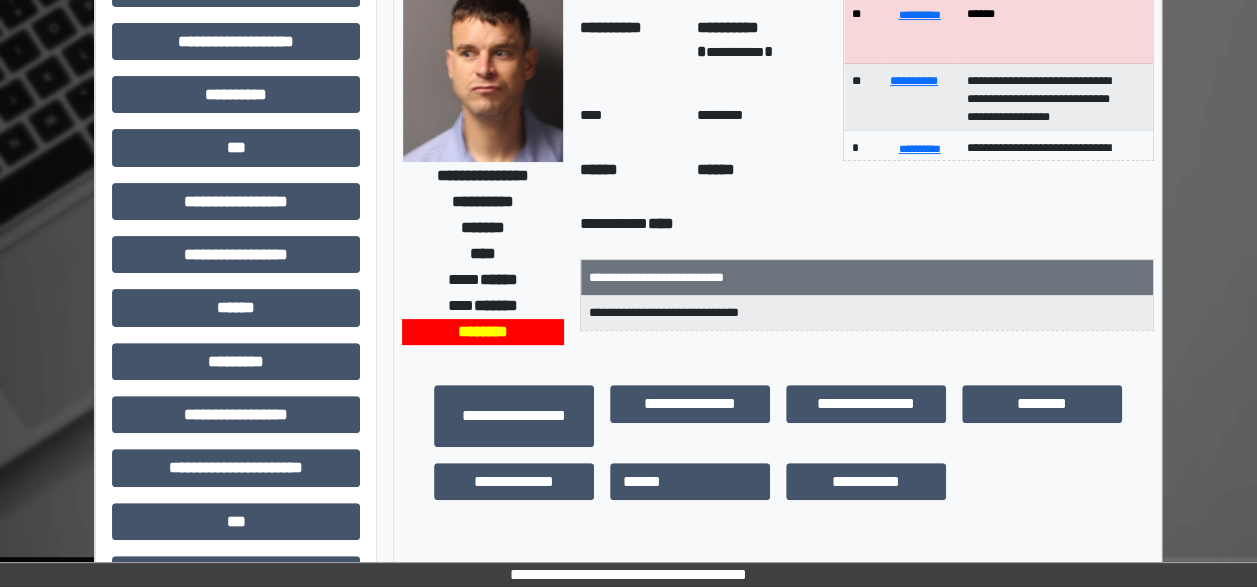 scroll, scrollTop: 173, scrollLeft: 0, axis: vertical 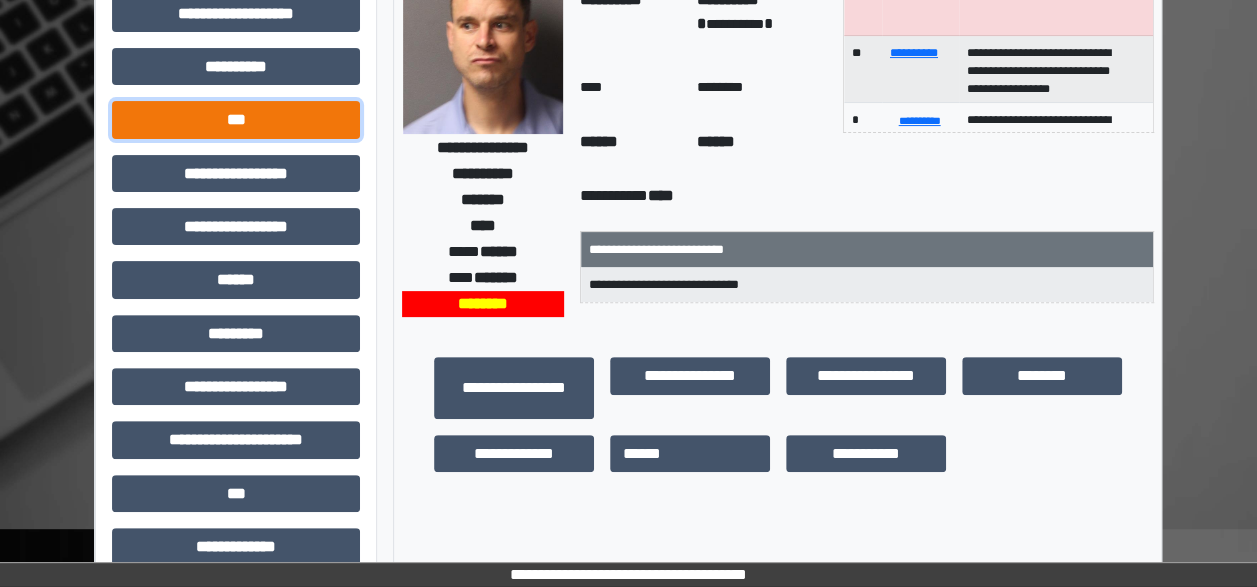 click on "***" at bounding box center [236, 119] 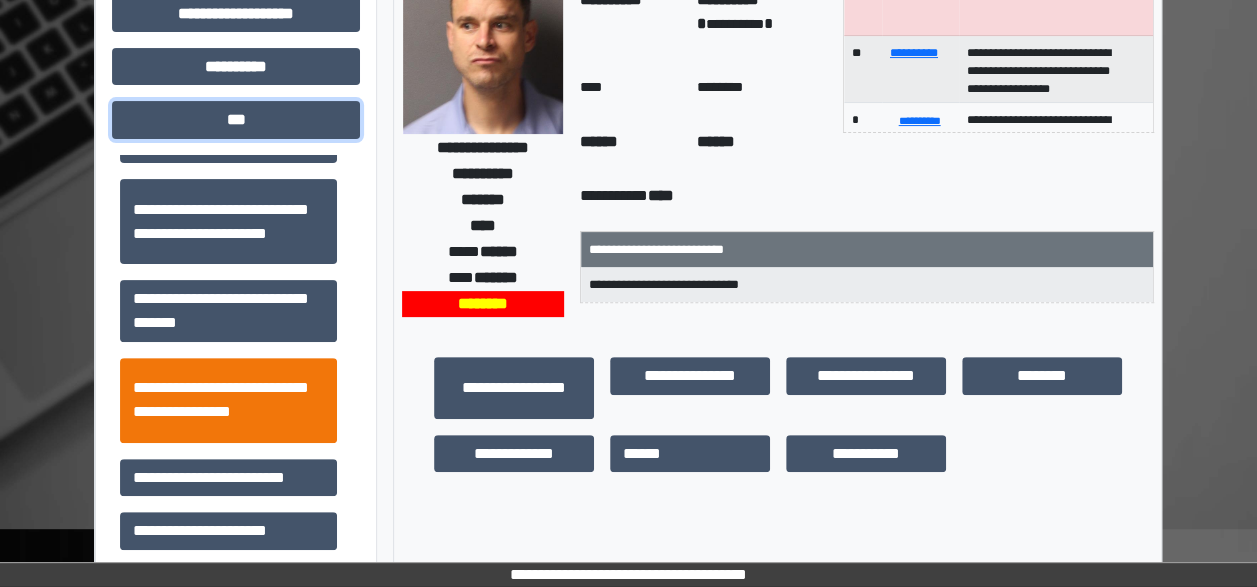 scroll, scrollTop: 35, scrollLeft: 0, axis: vertical 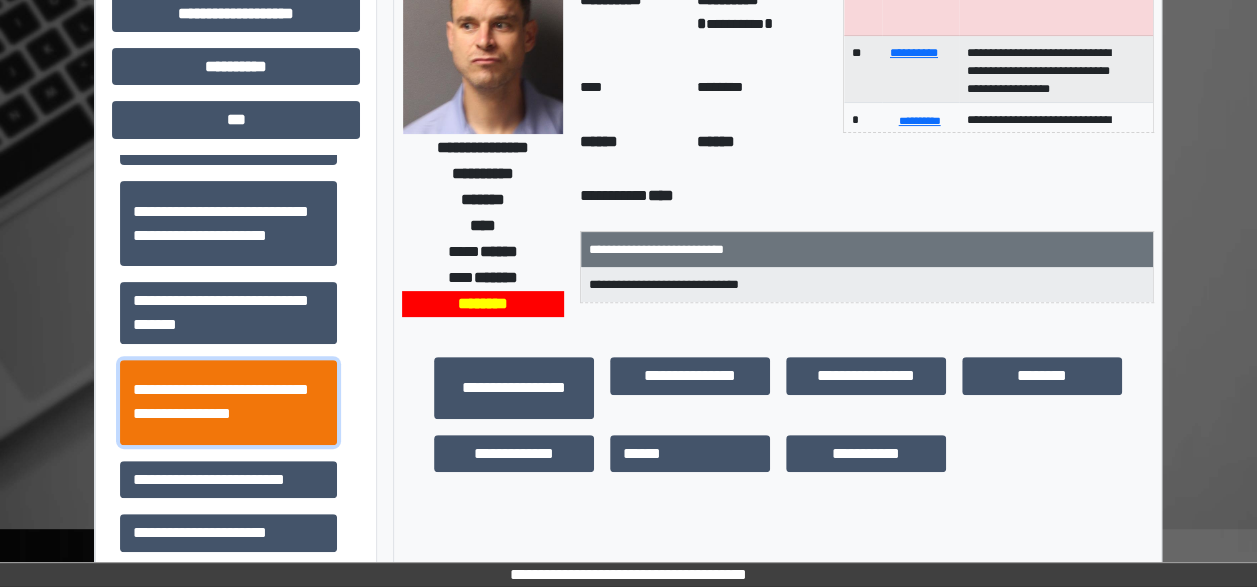 click on "**********" at bounding box center [228, 402] 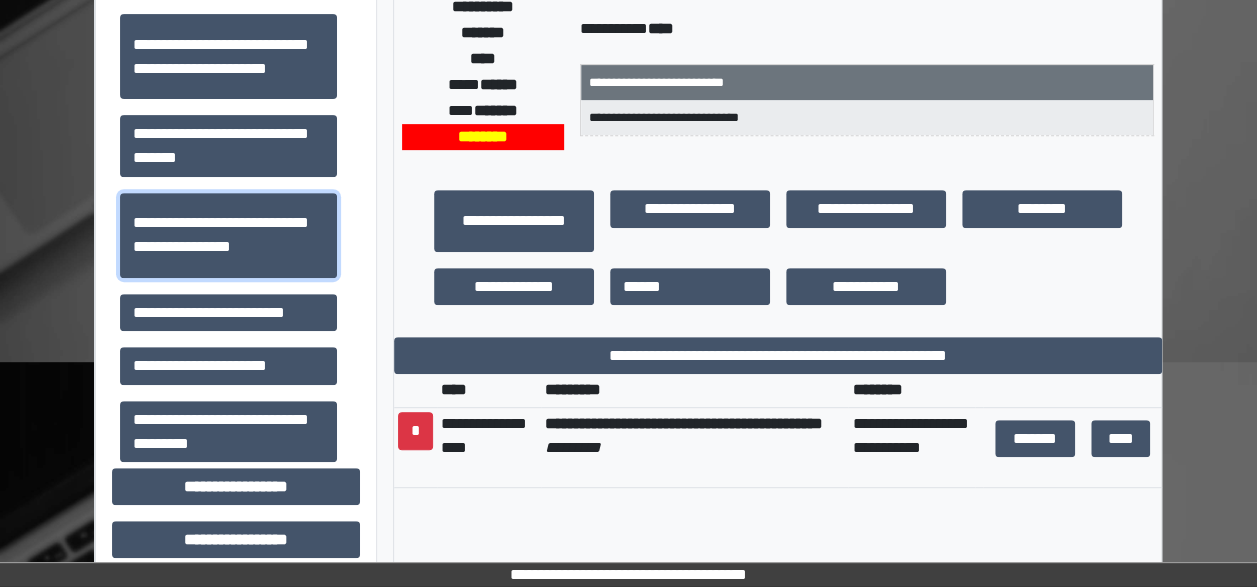 scroll, scrollTop: 341, scrollLeft: 0, axis: vertical 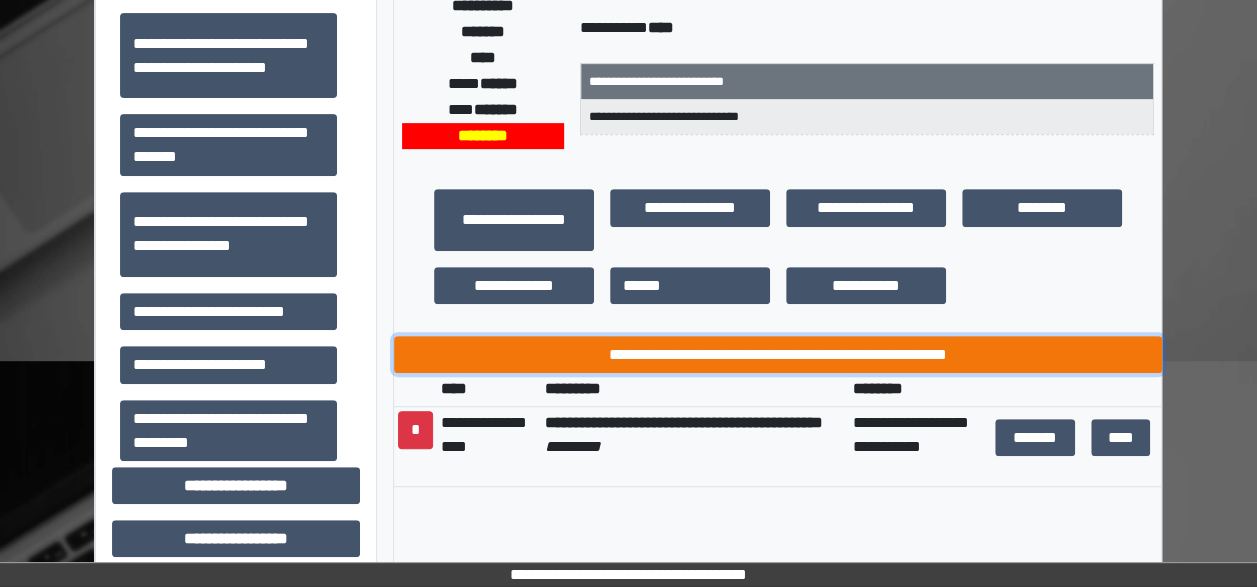 click on "**********" at bounding box center (778, 354) 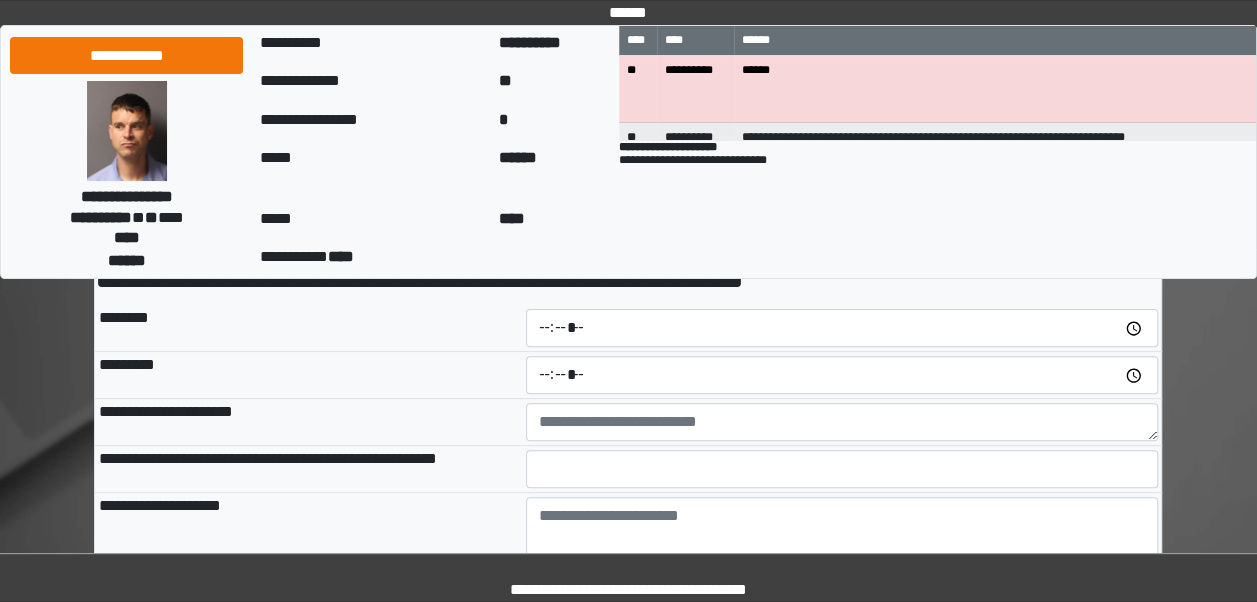 scroll, scrollTop: 135, scrollLeft: 0, axis: vertical 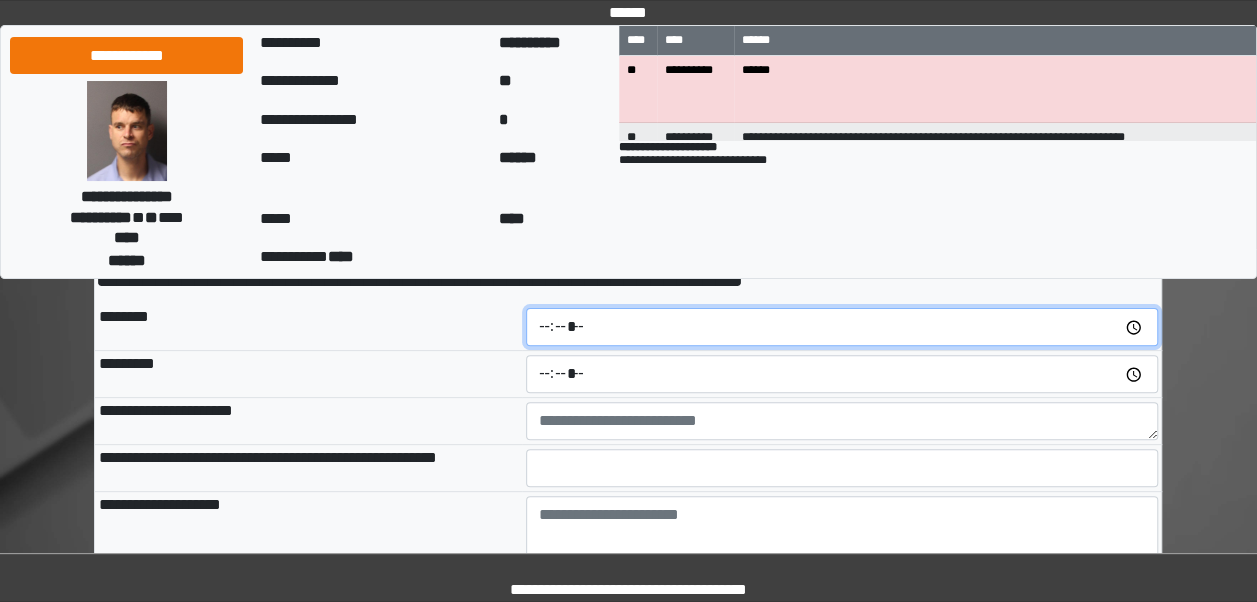 click at bounding box center [842, 327] 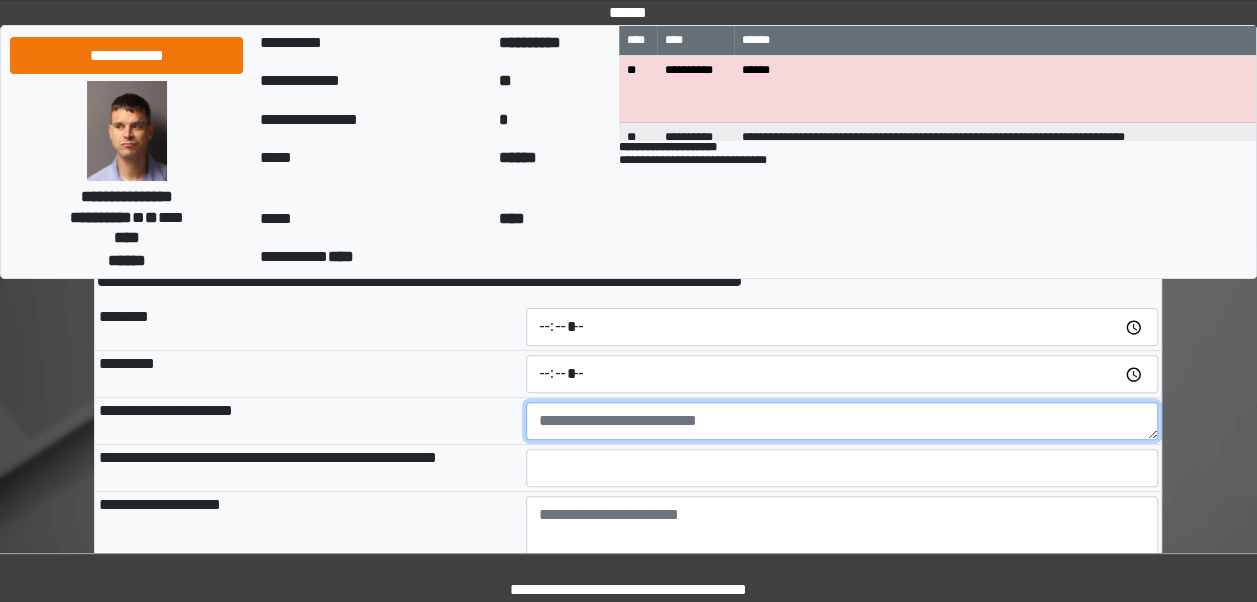 click at bounding box center (842, 421) 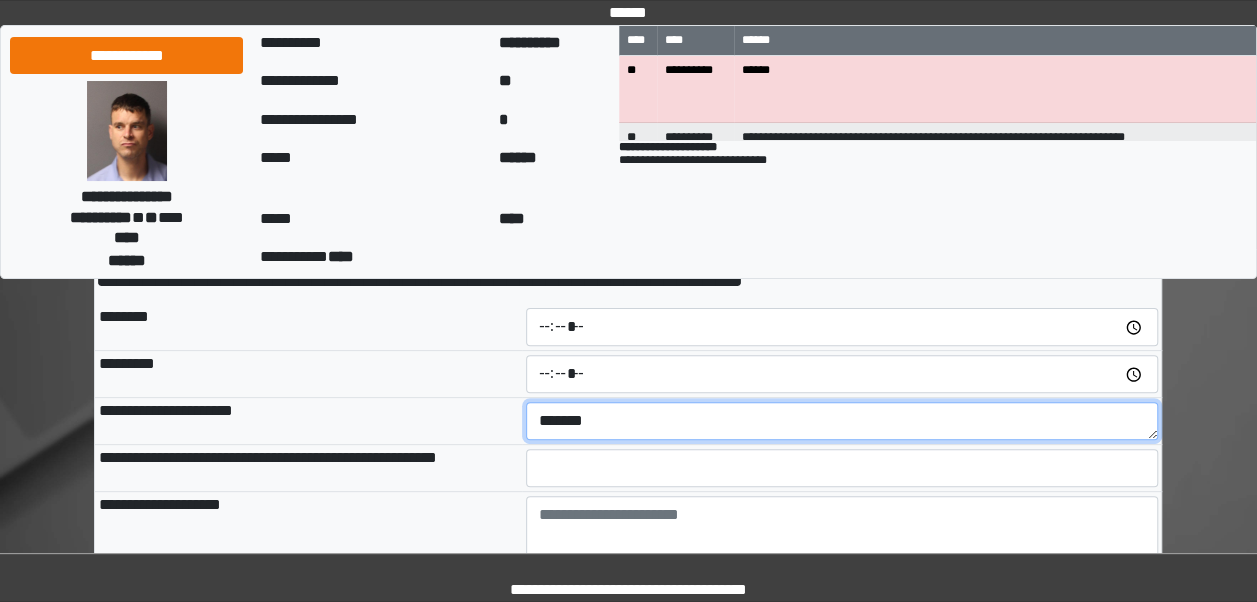type on "*******" 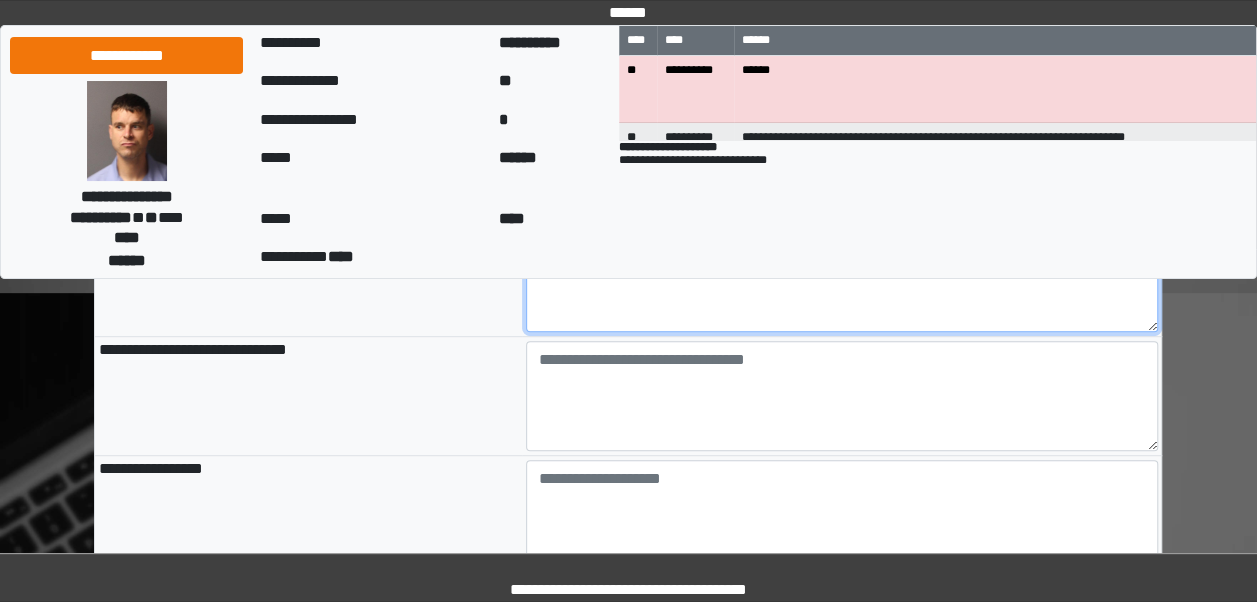 scroll, scrollTop: 410, scrollLeft: 0, axis: vertical 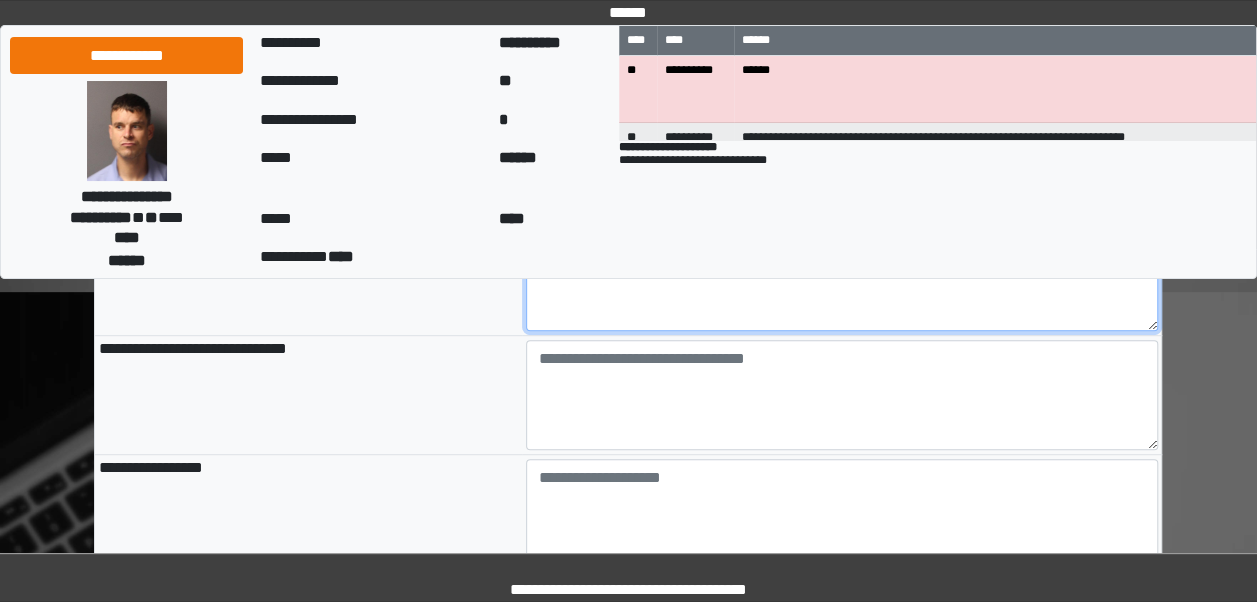 type on "**********" 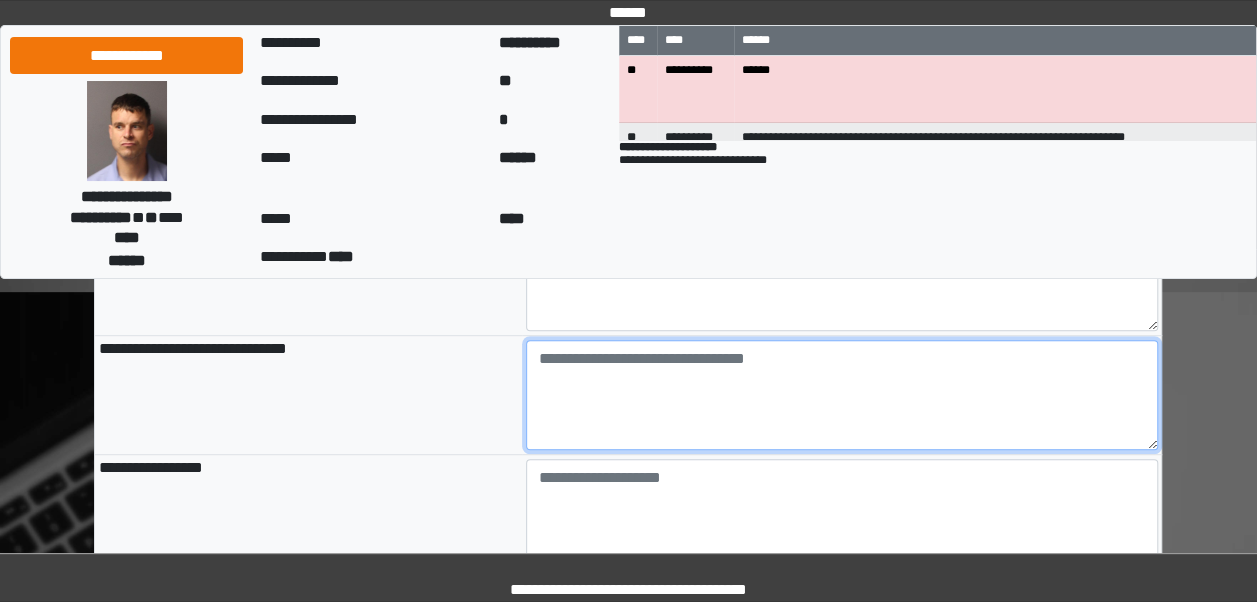click at bounding box center (842, 395) 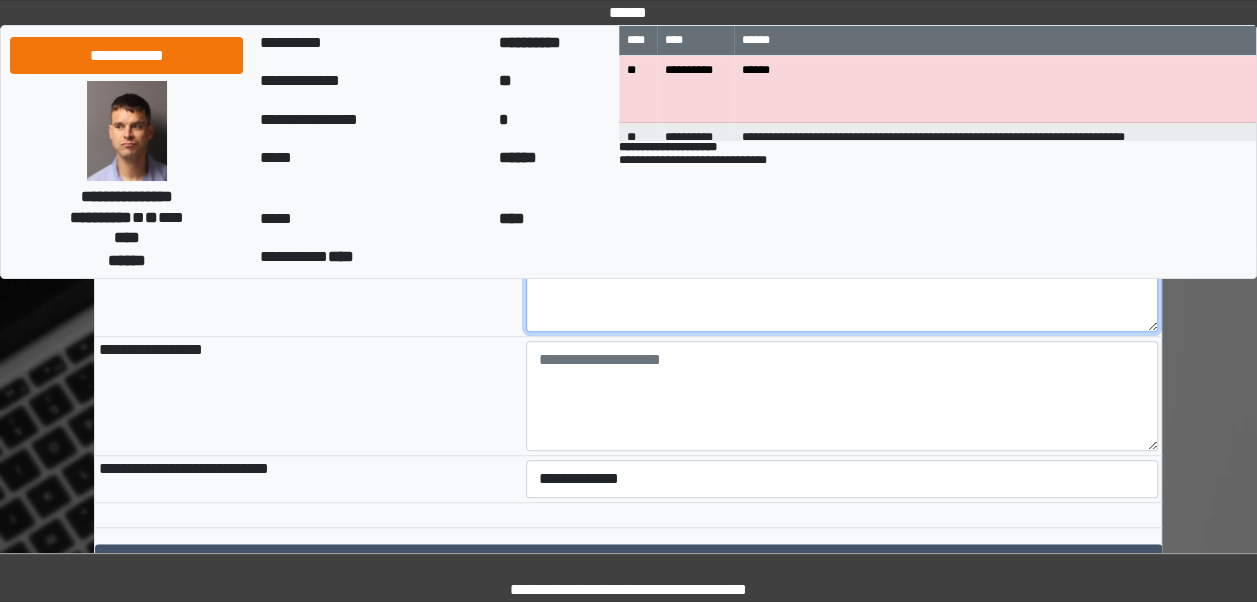 scroll, scrollTop: 529, scrollLeft: 0, axis: vertical 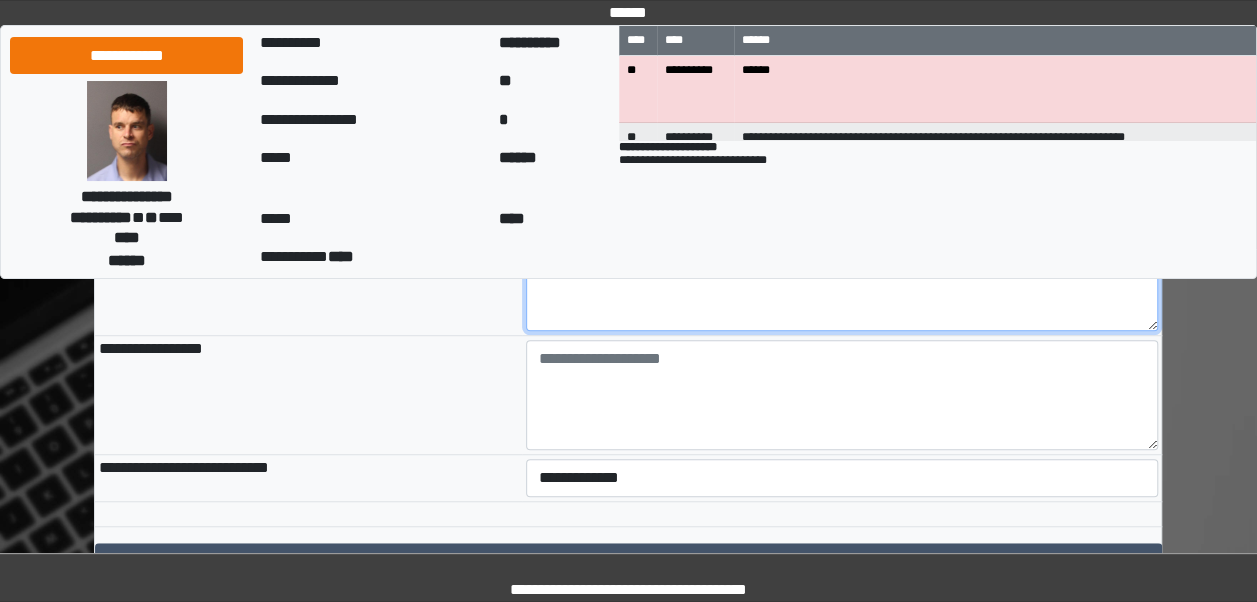 type on "**********" 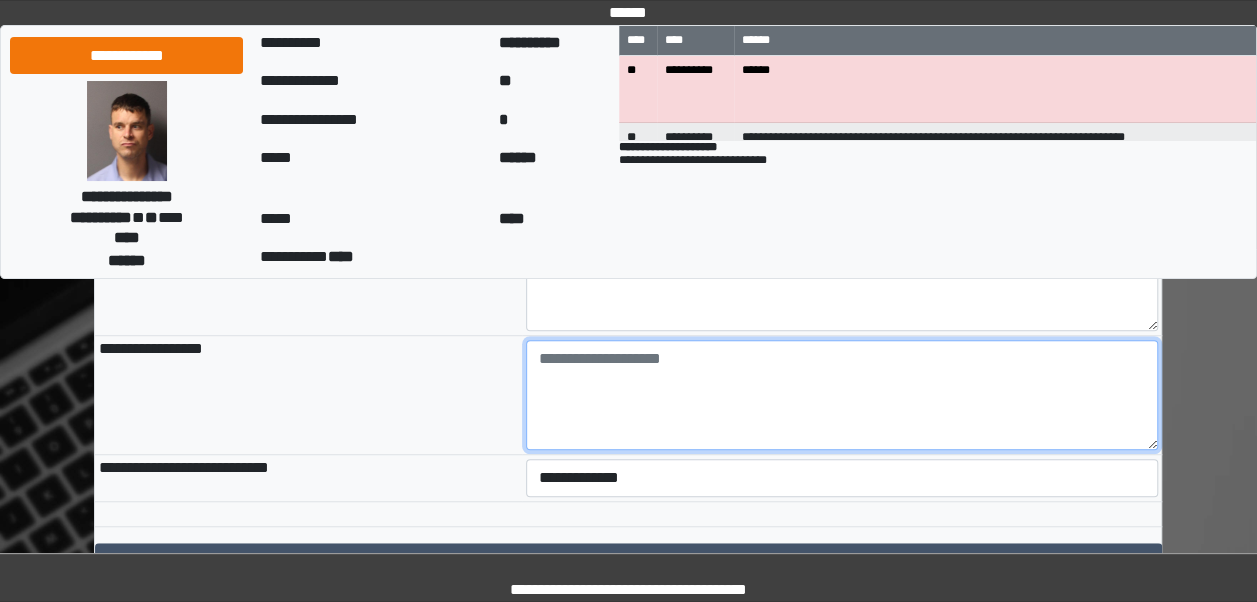 click at bounding box center (842, 395) 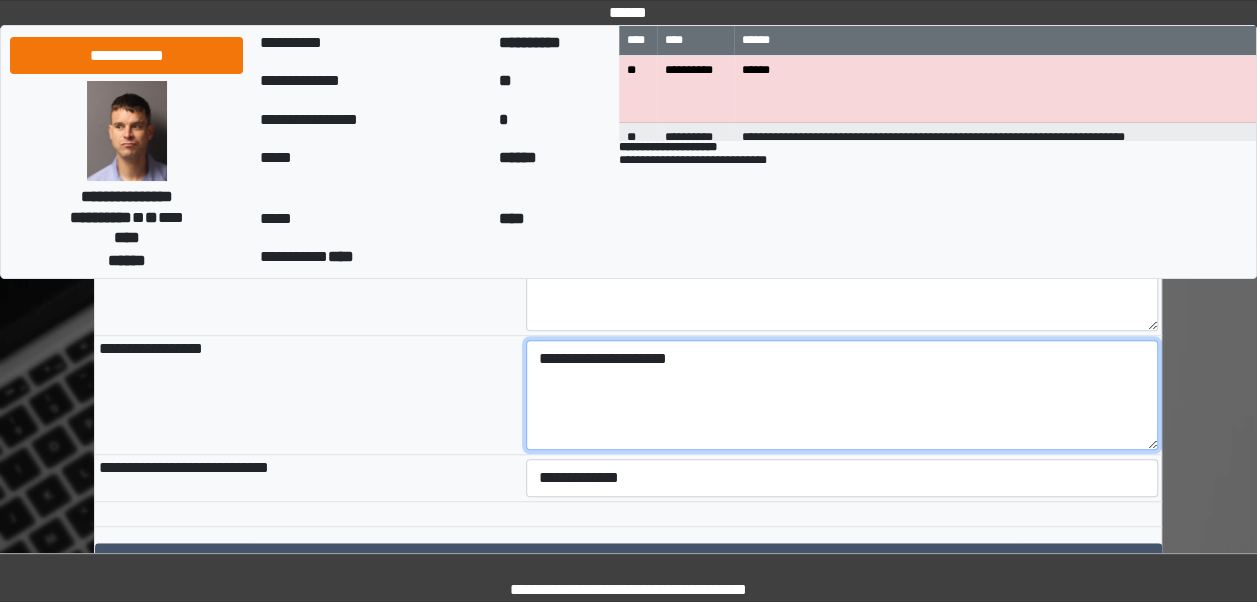 type on "**********" 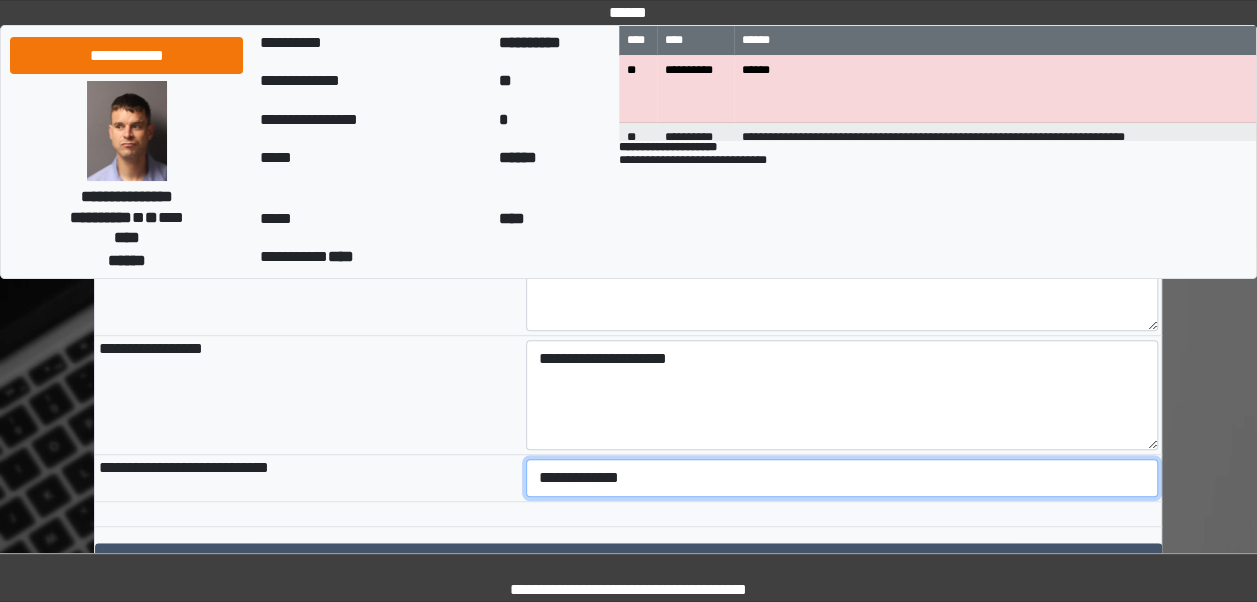click on "**********" at bounding box center [842, 478] 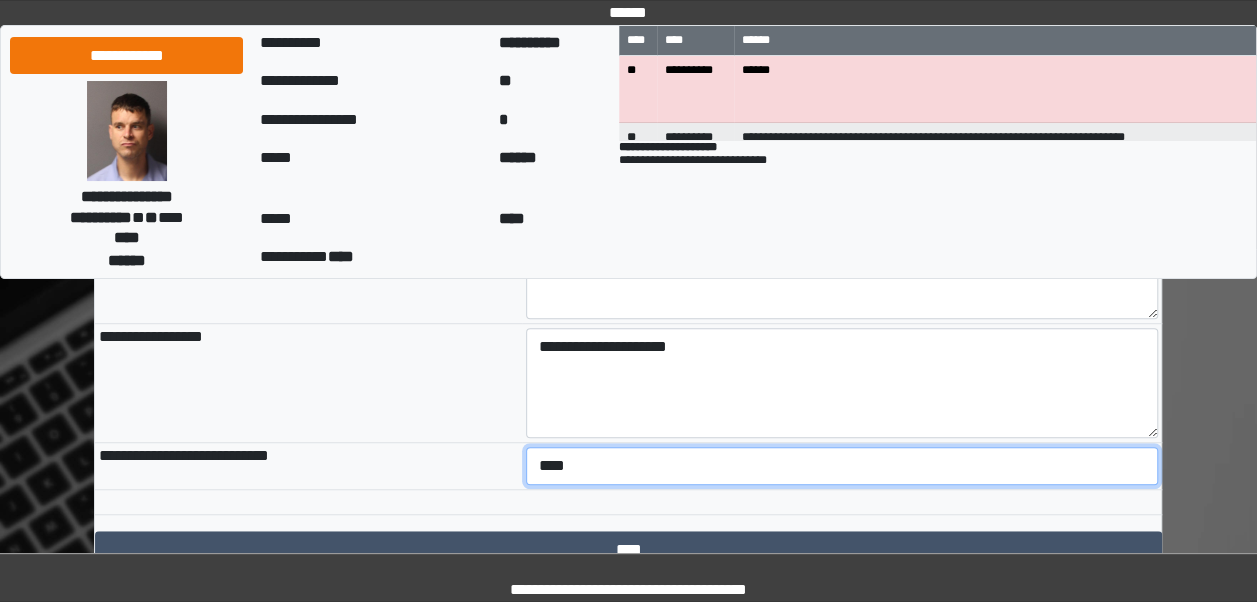scroll, scrollTop: 628, scrollLeft: 0, axis: vertical 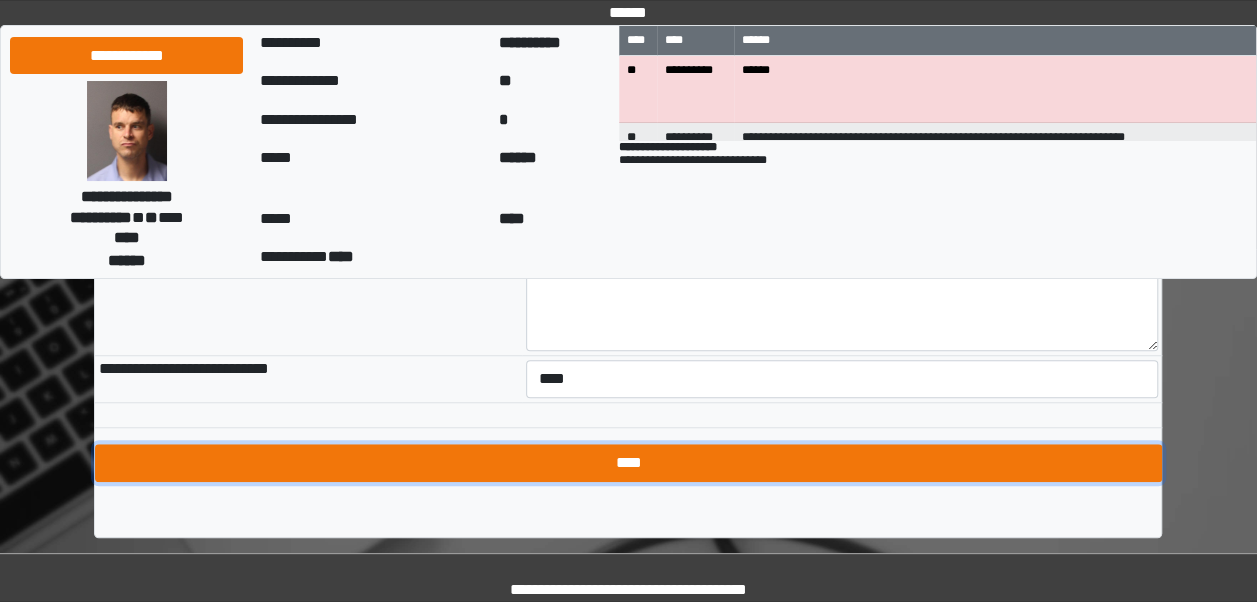 click on "****" at bounding box center [628, 463] 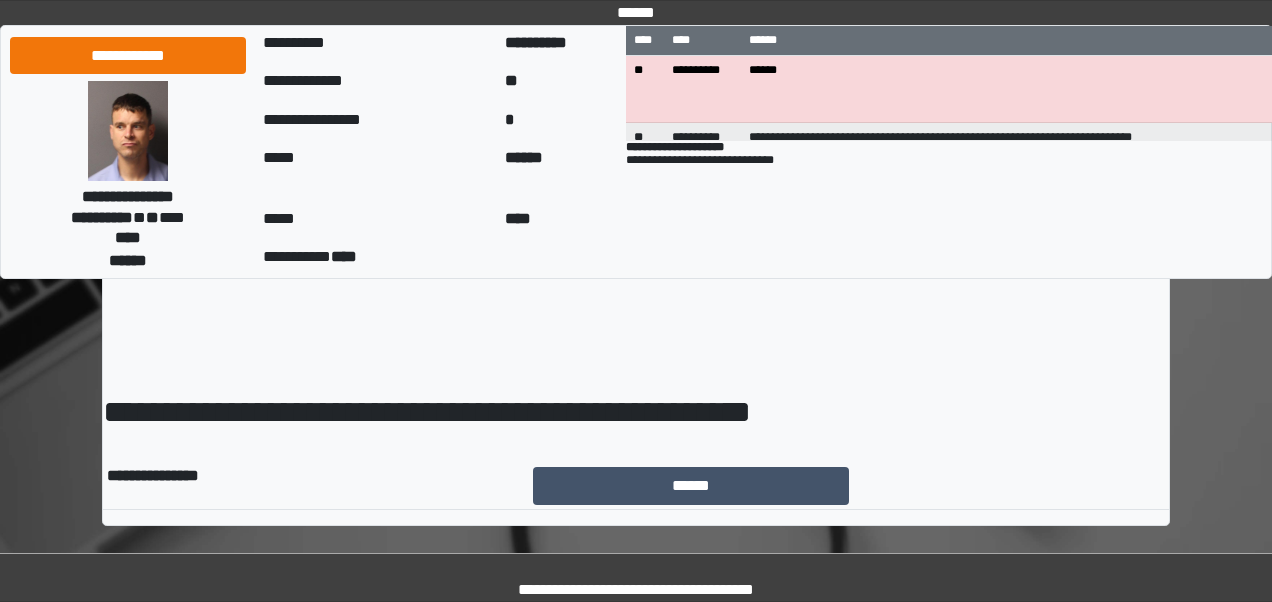 scroll, scrollTop: 0, scrollLeft: 0, axis: both 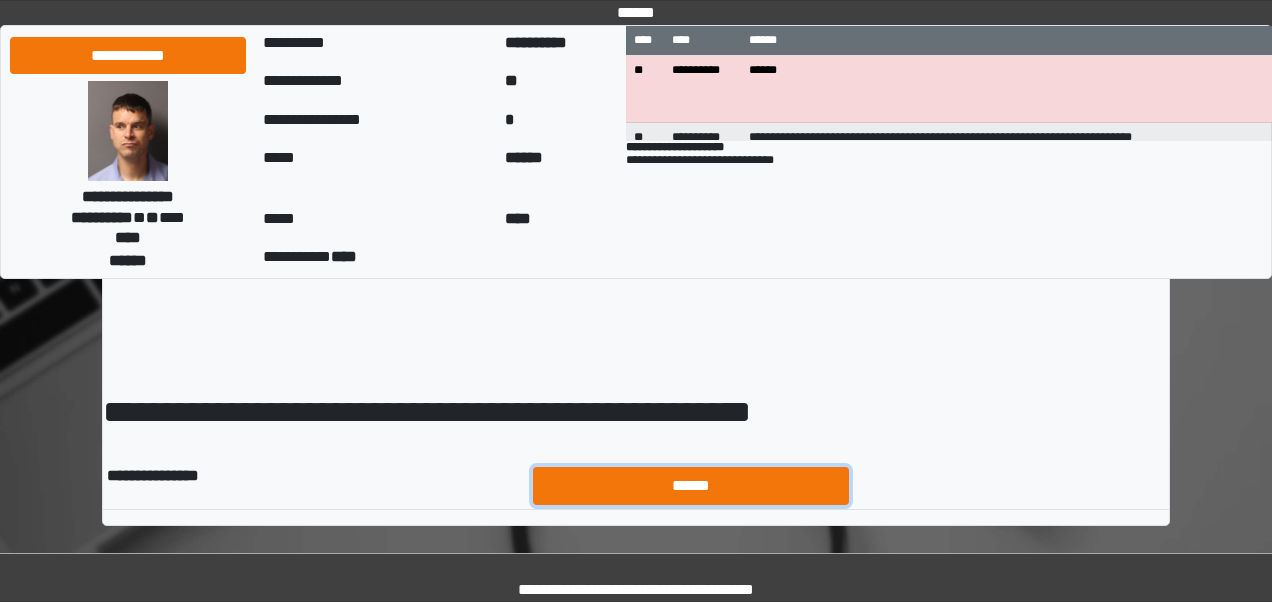 click on "******" at bounding box center (691, 485) 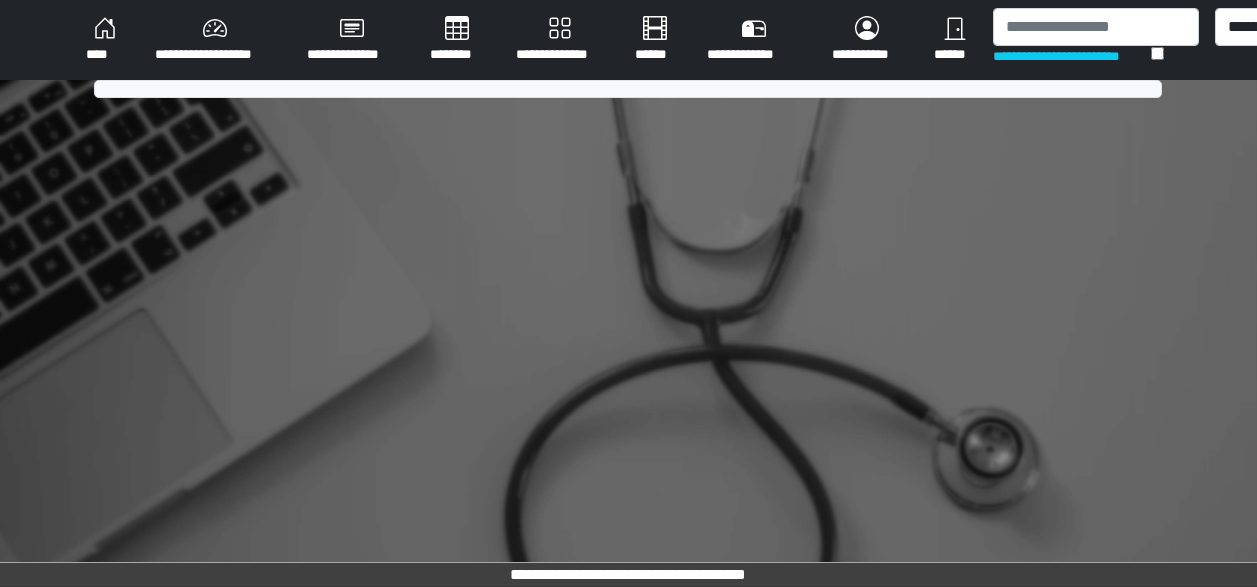 scroll, scrollTop: 0, scrollLeft: 0, axis: both 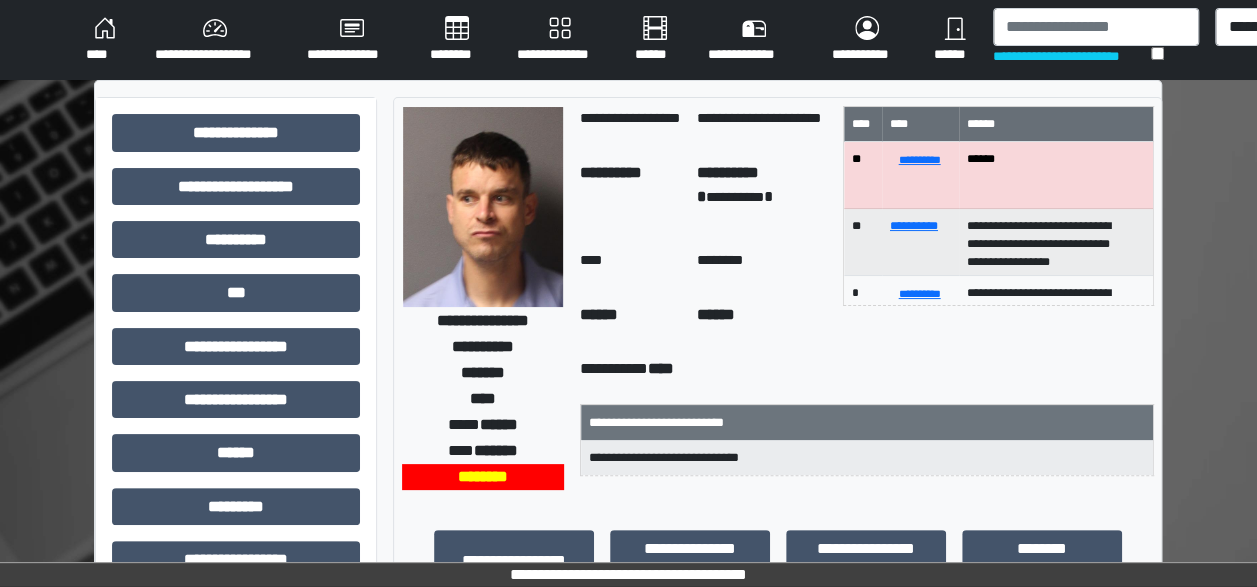 click on "****" at bounding box center (104, 40) 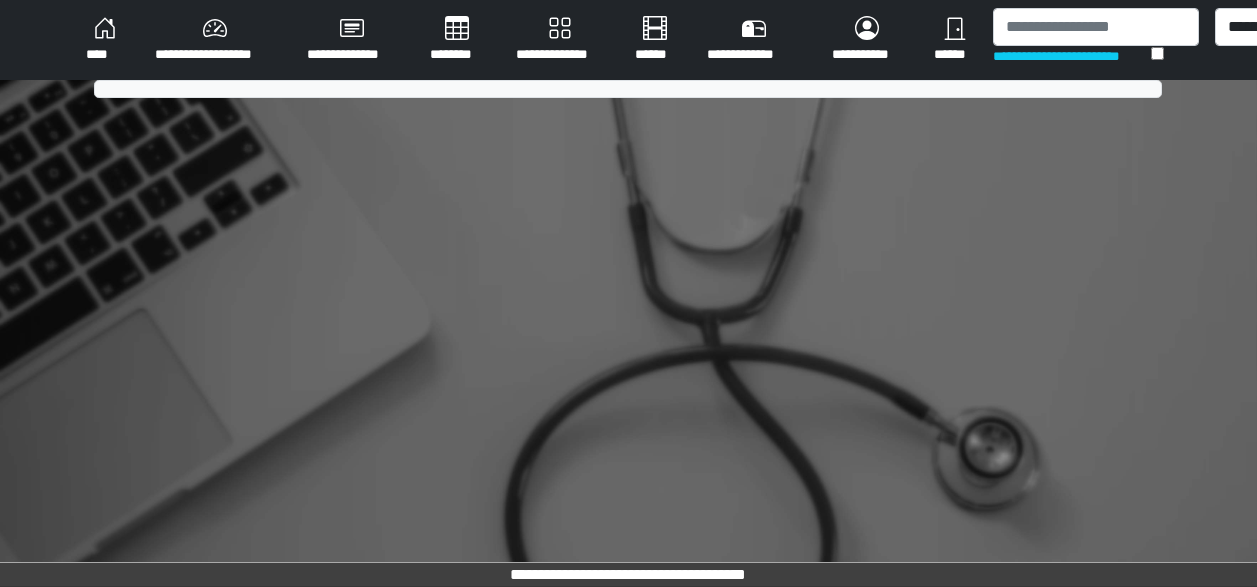 scroll, scrollTop: 0, scrollLeft: 0, axis: both 